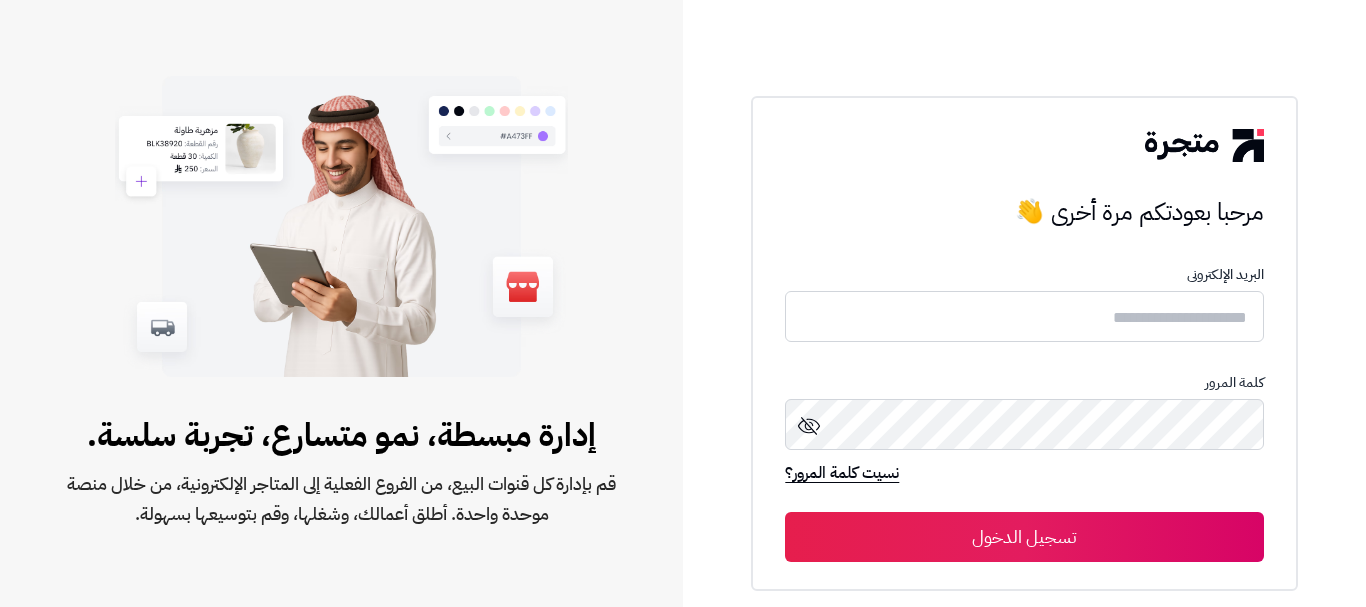 scroll, scrollTop: 0, scrollLeft: 0, axis: both 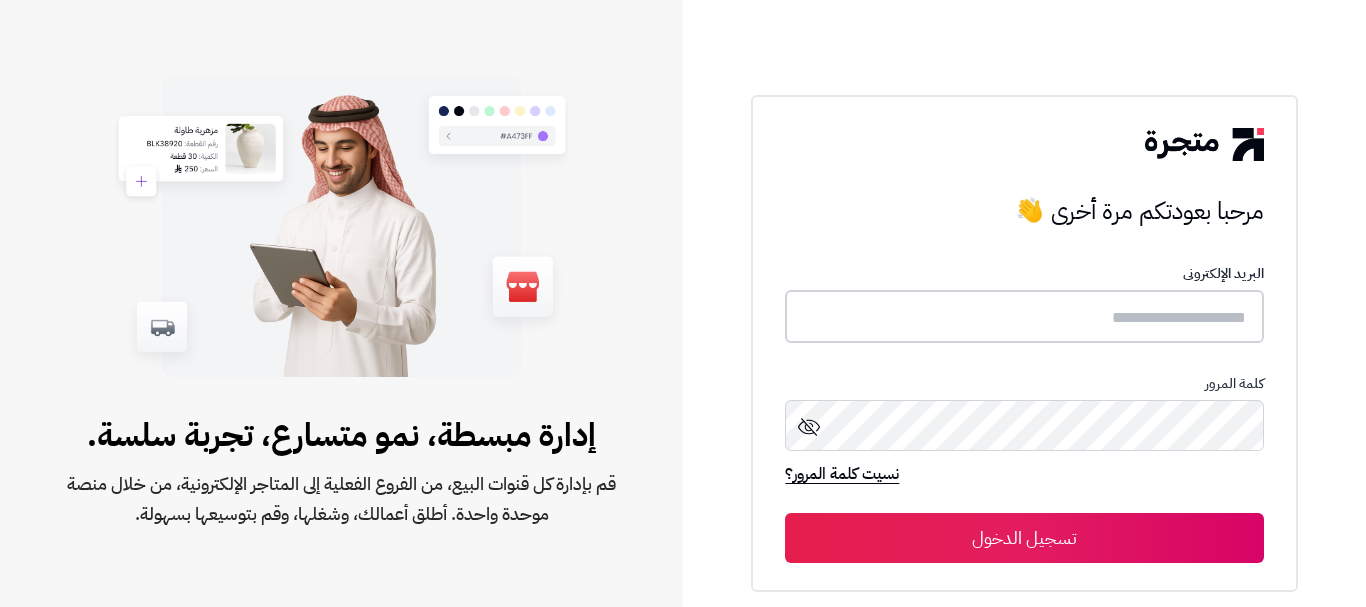 type on "**********" 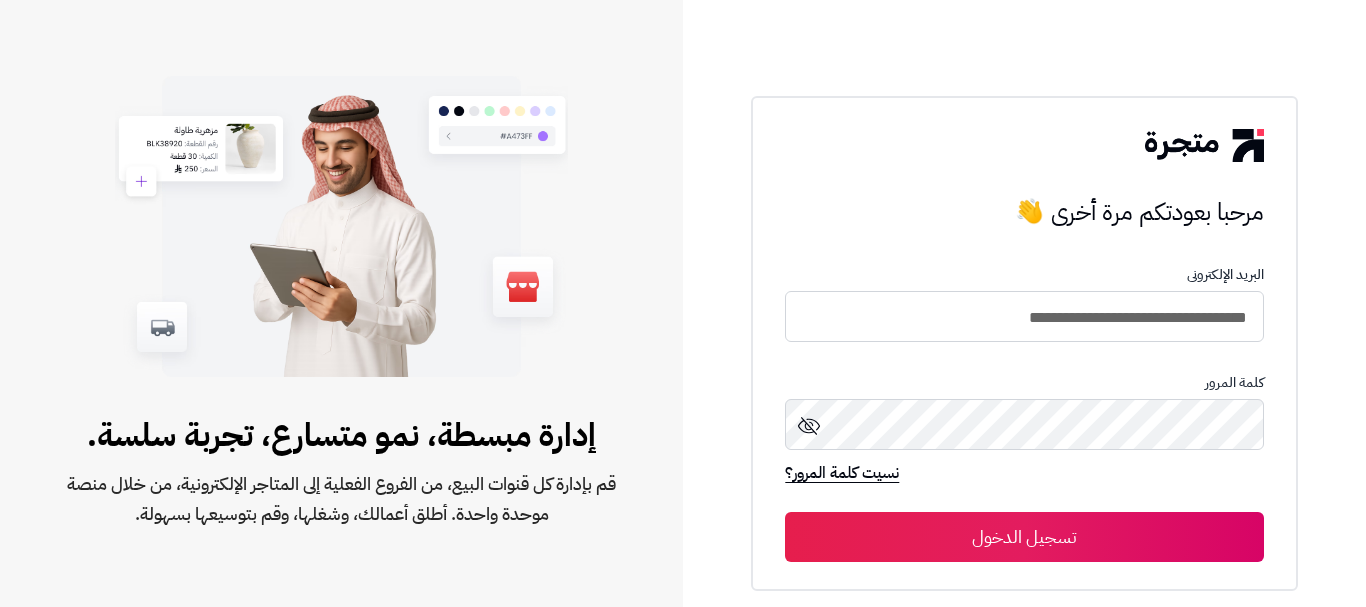 click on "تسجيل الدخول" at bounding box center (1024, 537) 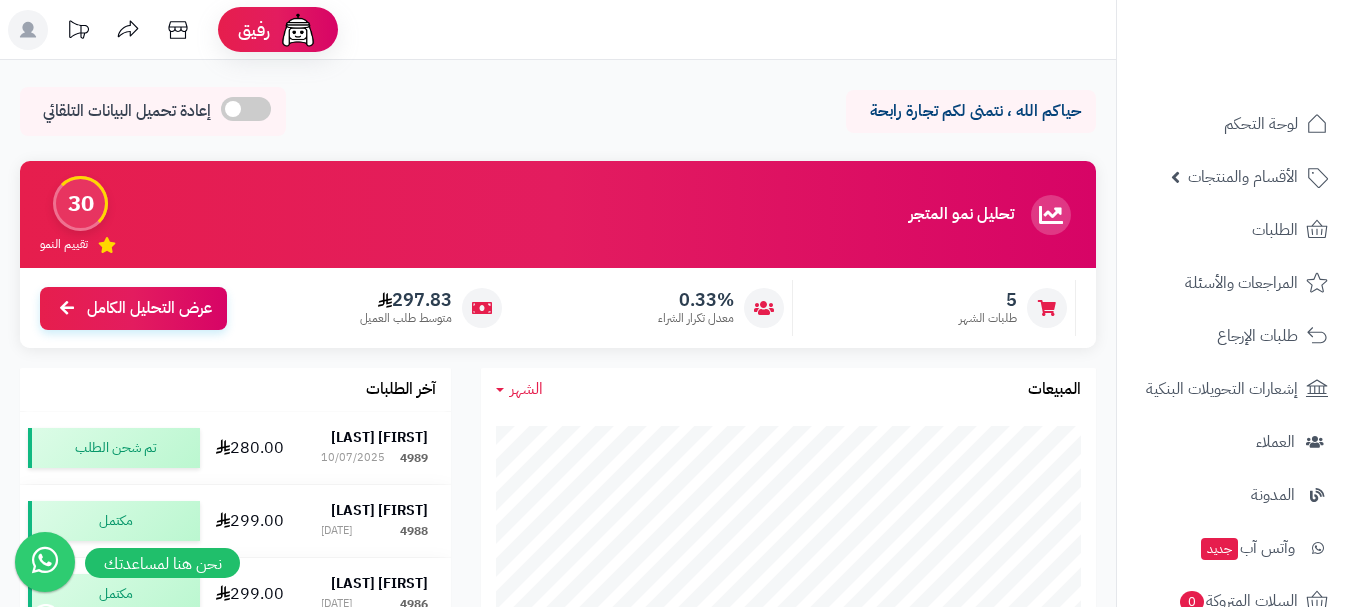scroll, scrollTop: 0, scrollLeft: 0, axis: both 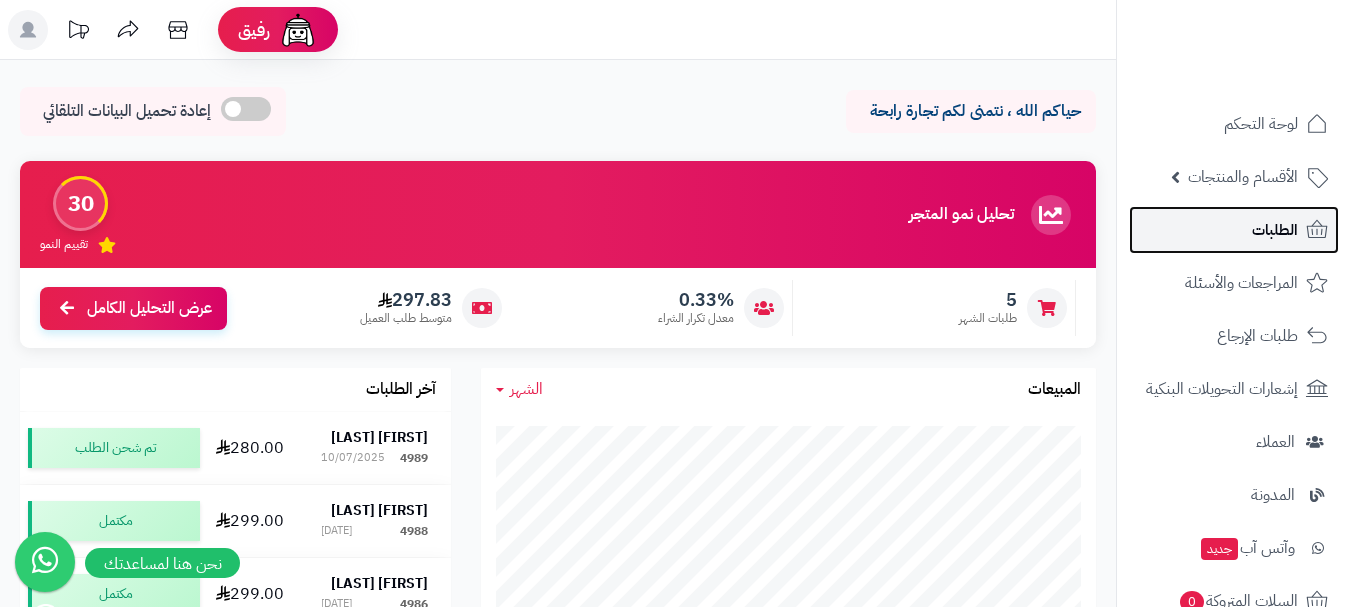 click on "الطلبات" at bounding box center [1234, 230] 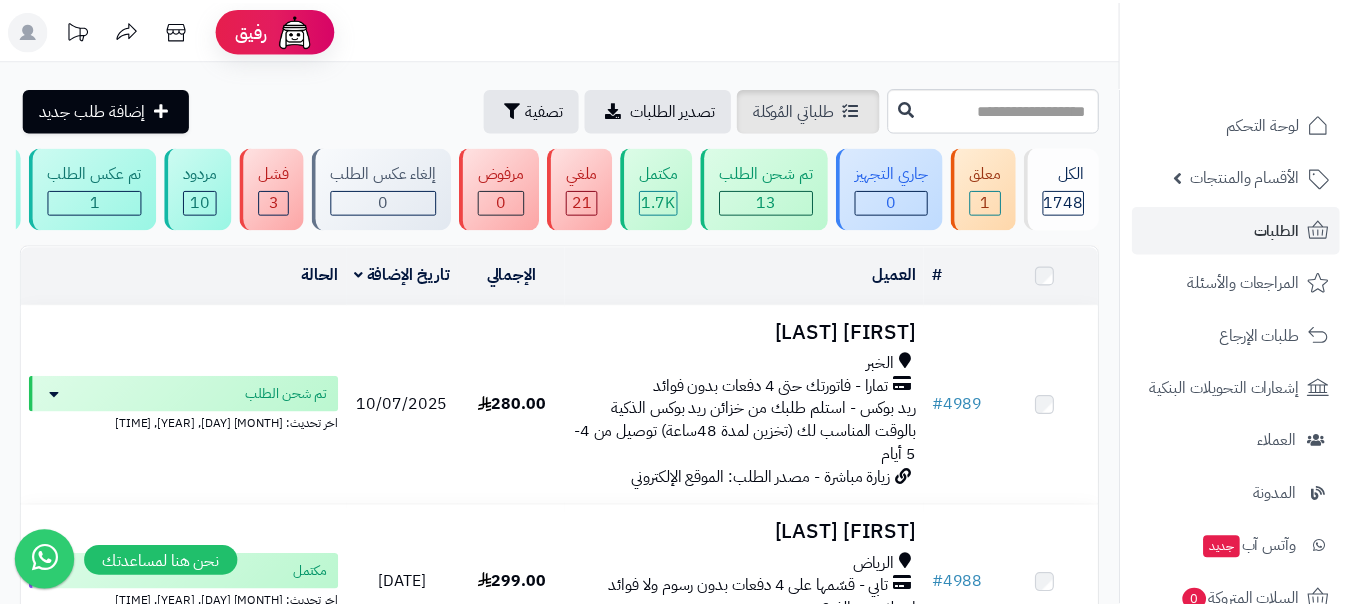 scroll, scrollTop: 0, scrollLeft: 0, axis: both 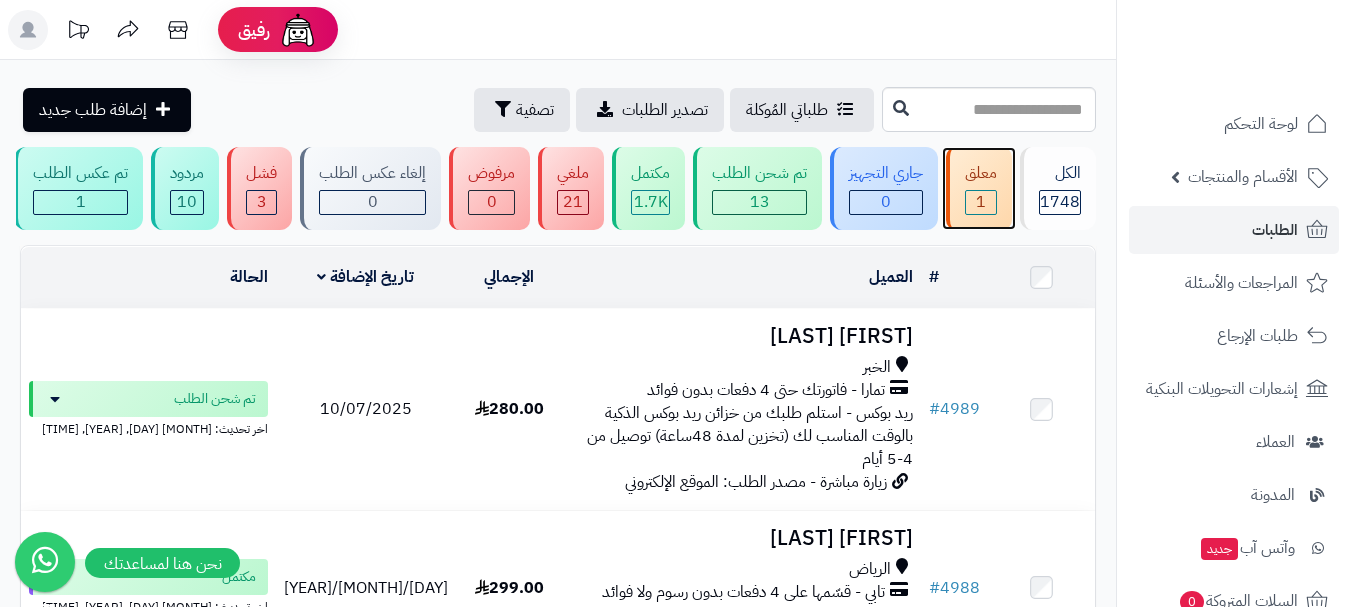 click on "معلق" at bounding box center (981, 173) 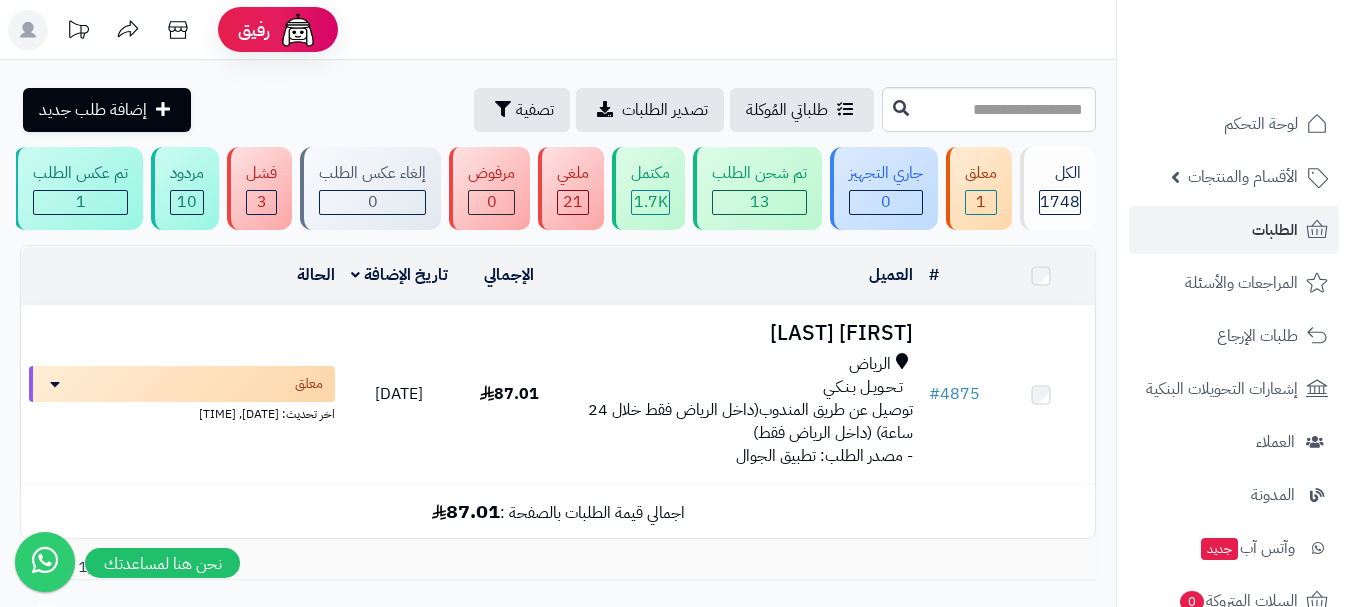 scroll, scrollTop: 0, scrollLeft: 0, axis: both 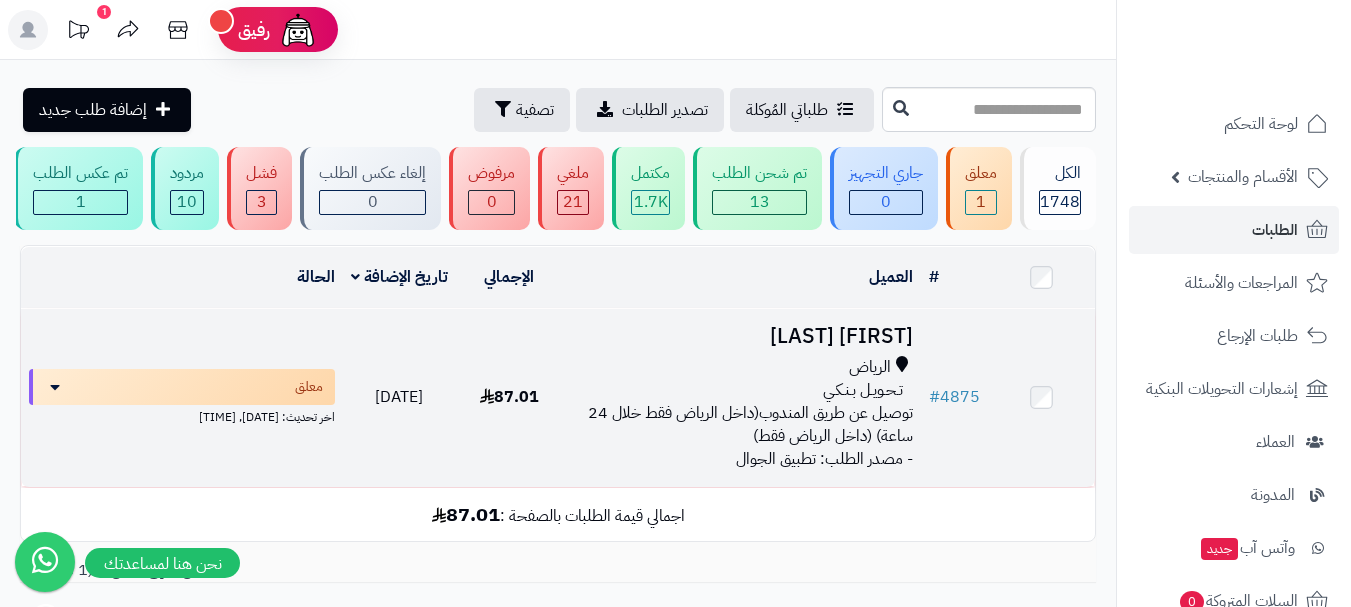 click on "[FIRST] [LAST]" at bounding box center (742, 336) 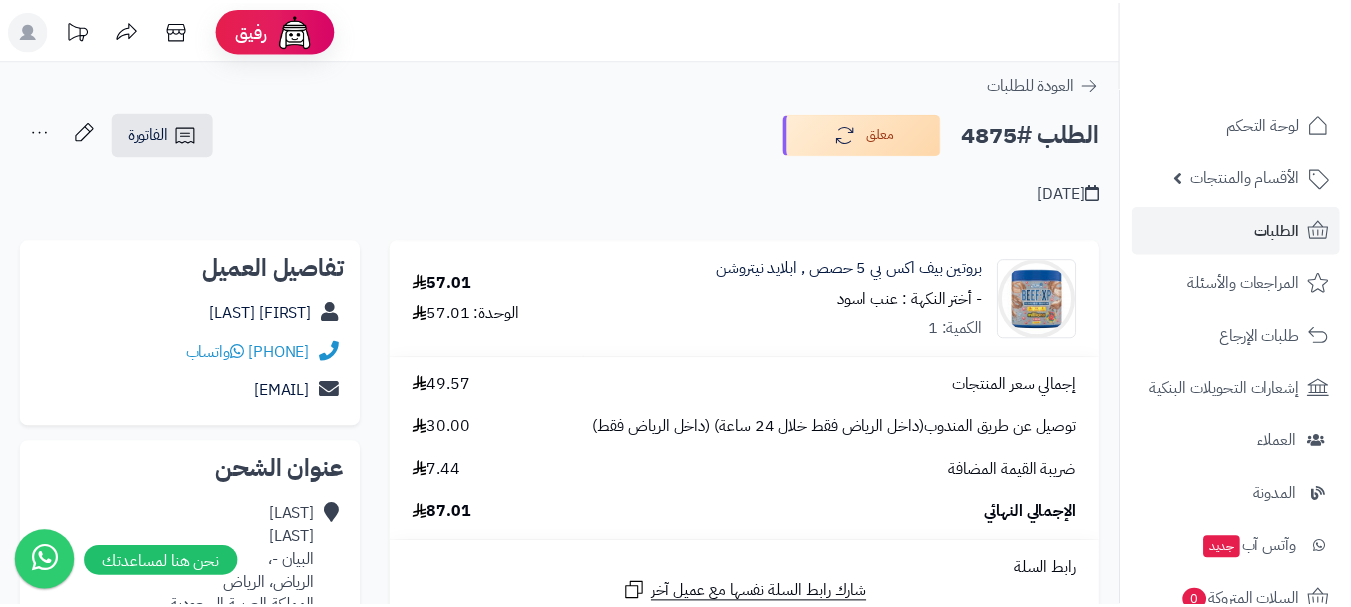 scroll, scrollTop: 0, scrollLeft: 0, axis: both 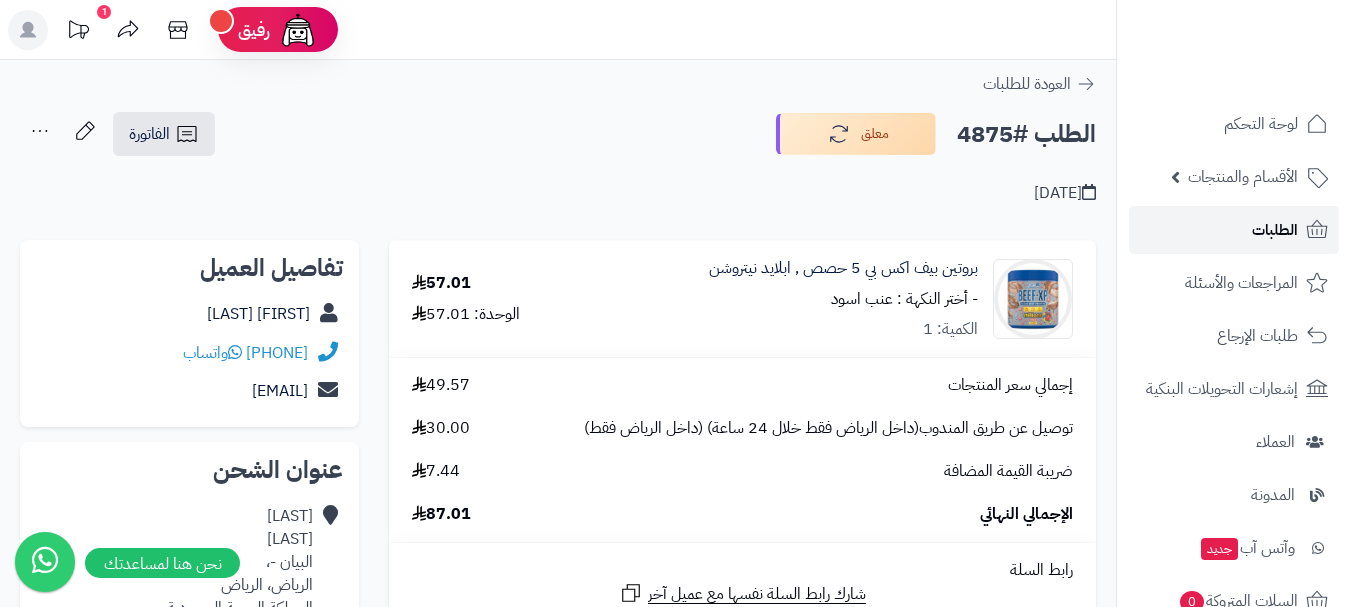 click on "الطلبات" at bounding box center [1275, 230] 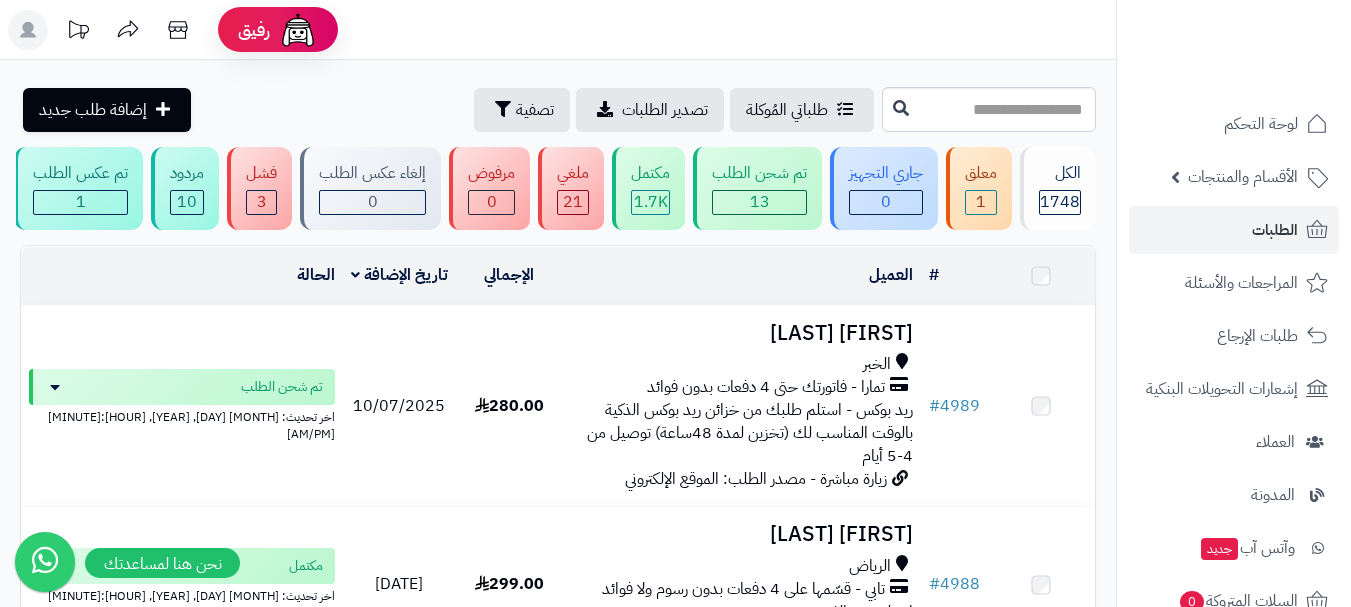scroll, scrollTop: 0, scrollLeft: 0, axis: both 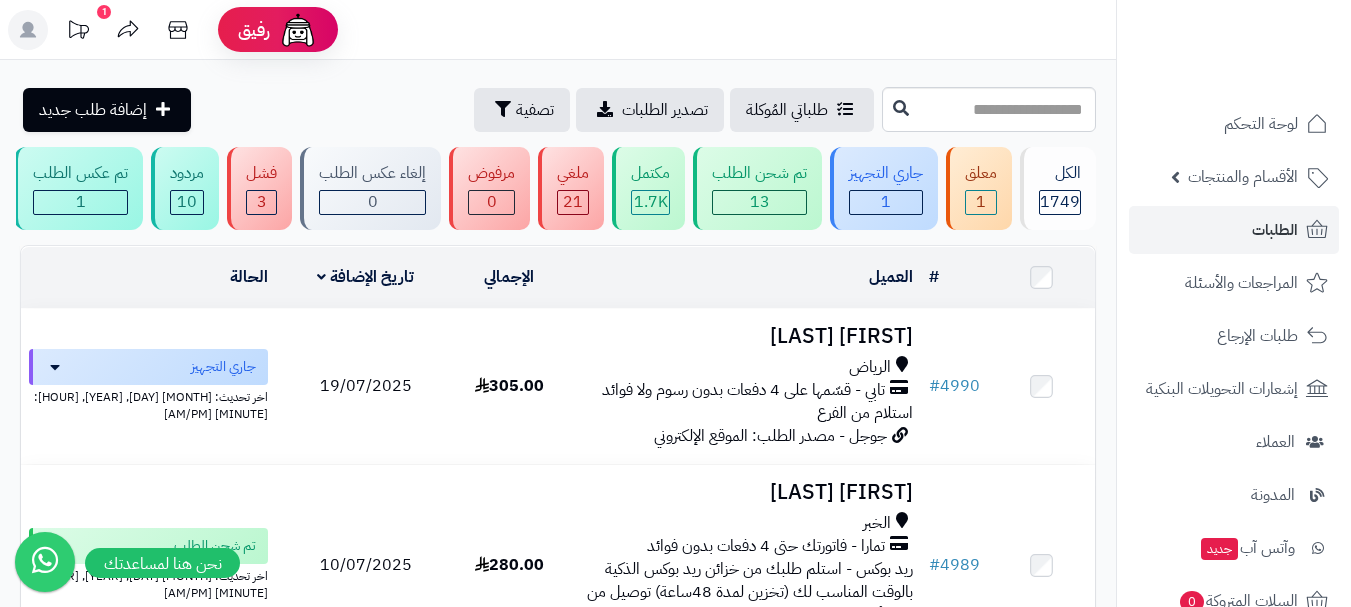 click on "رفيق !
1   الطلبات معالجة مكتمل إرجاع المنتجات العملاء المتواجدون الان 3327 عملاء منتظرين موافقة التسجيل المنتجات غير متوفر
إدارة  المتجر الإدارة برجاء تجديد الاشتراك
الباقة المتقدمة
تسجيل الخروج
ادع صديقك  إلى منصة متجرة
عميل متجرة العزيز
قم بدعوة صديقك للاشتراك في الباقات السنوية لمنصة متجرة
ليحصل  هو على 20% خصم وتحصل انت على 20% من قيمة الباقة كخصم عند تجديد اشتراكك
في حال قمت بدعوة أكثر من صديق يمكنك أن تحصل على خصم كامل رسوم التجديد وتجدد إشتراك القادم مجاناً
نسخ الرابط" at bounding box center [675, 303] 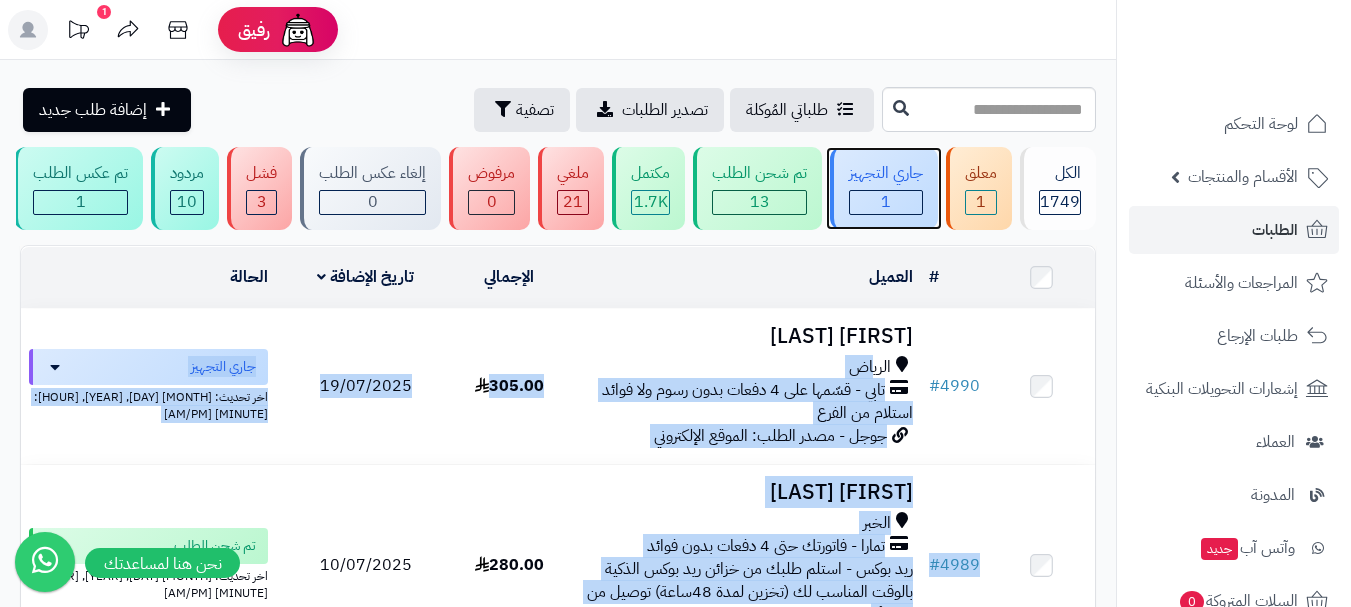 click on "جاري التجهيز" at bounding box center [886, 173] 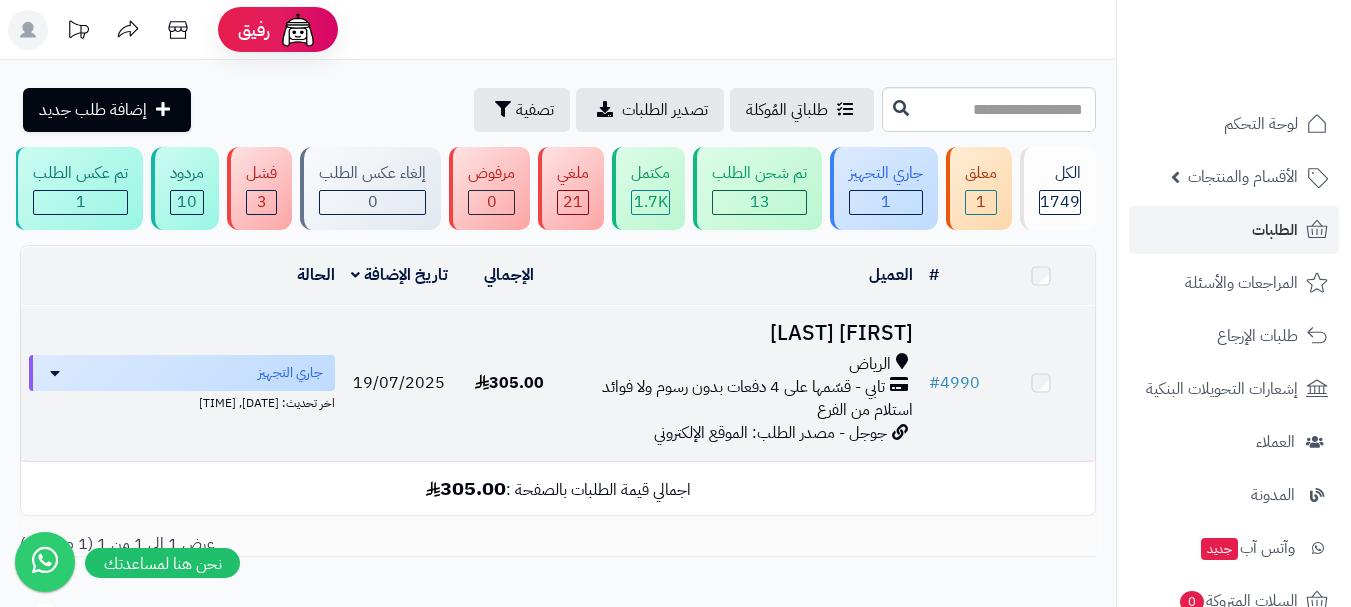 scroll, scrollTop: 0, scrollLeft: 0, axis: both 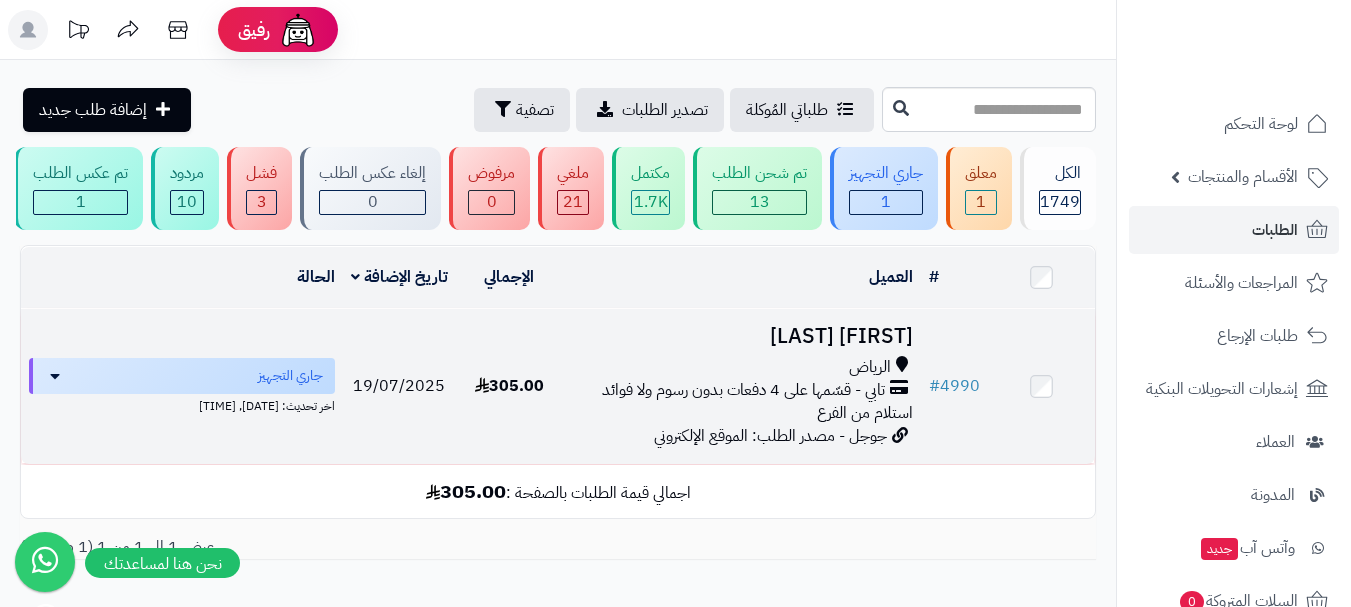 click on "[FIRST] [LAST]" at bounding box center [742, 336] 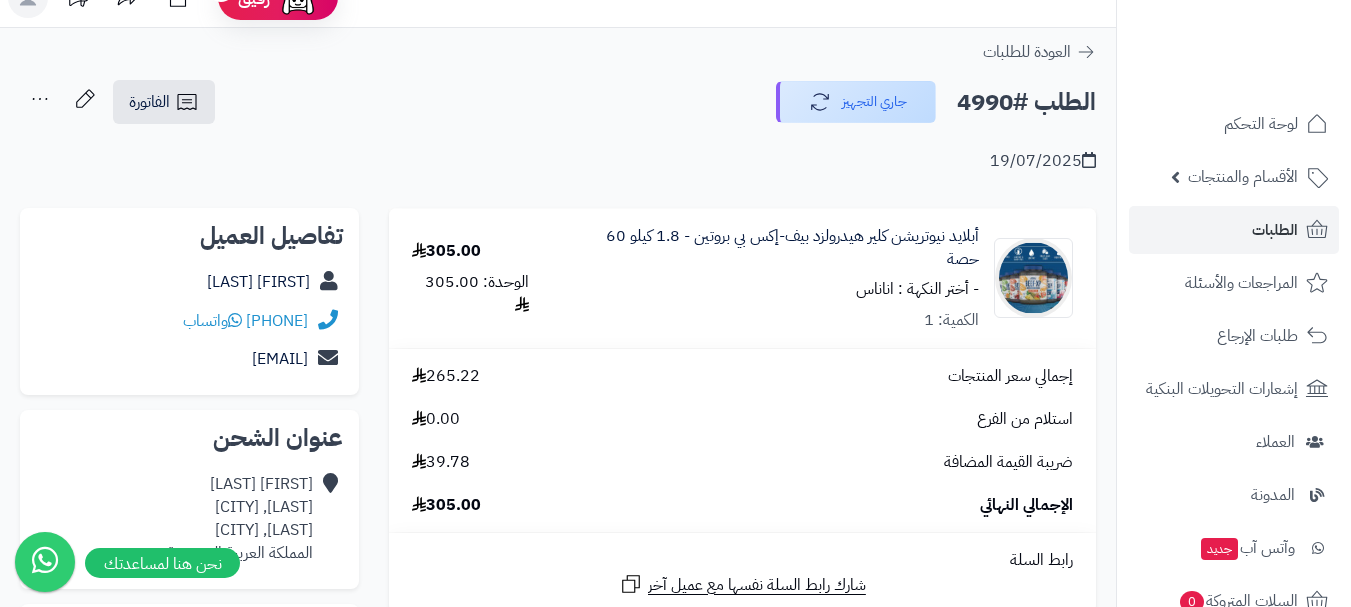scroll, scrollTop: 0, scrollLeft: 0, axis: both 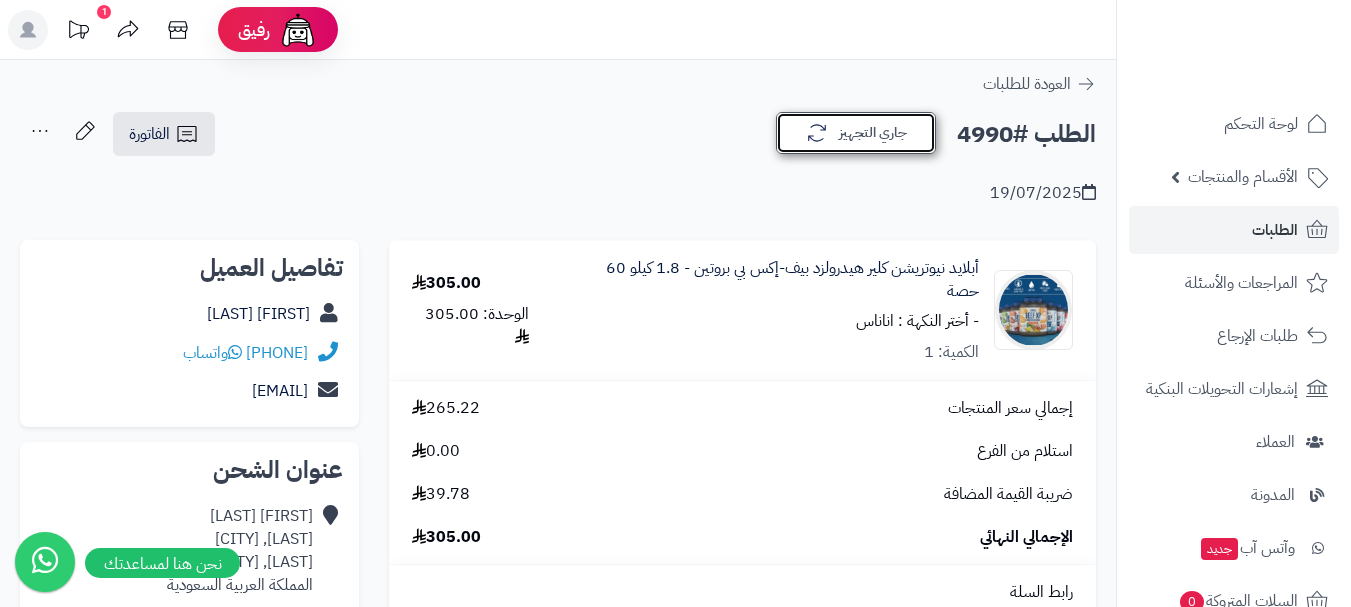 click on "جاري التجهيز" at bounding box center (856, 133) 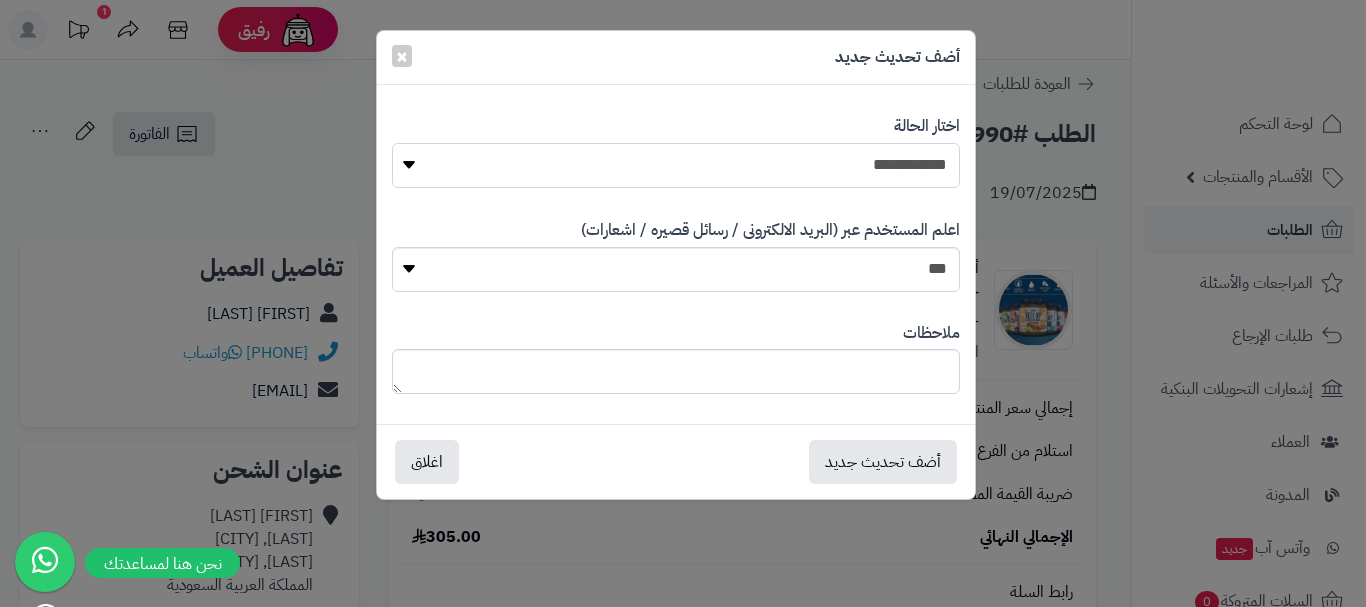 click on "**********" at bounding box center (676, 165) 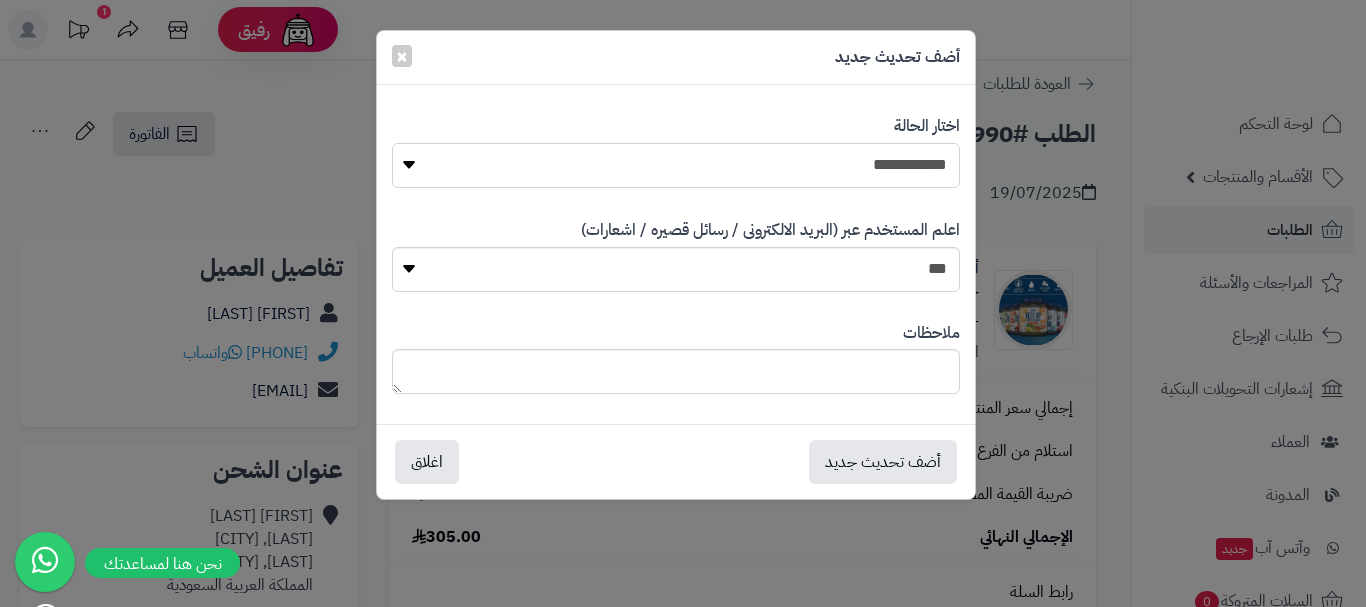 select on "*" 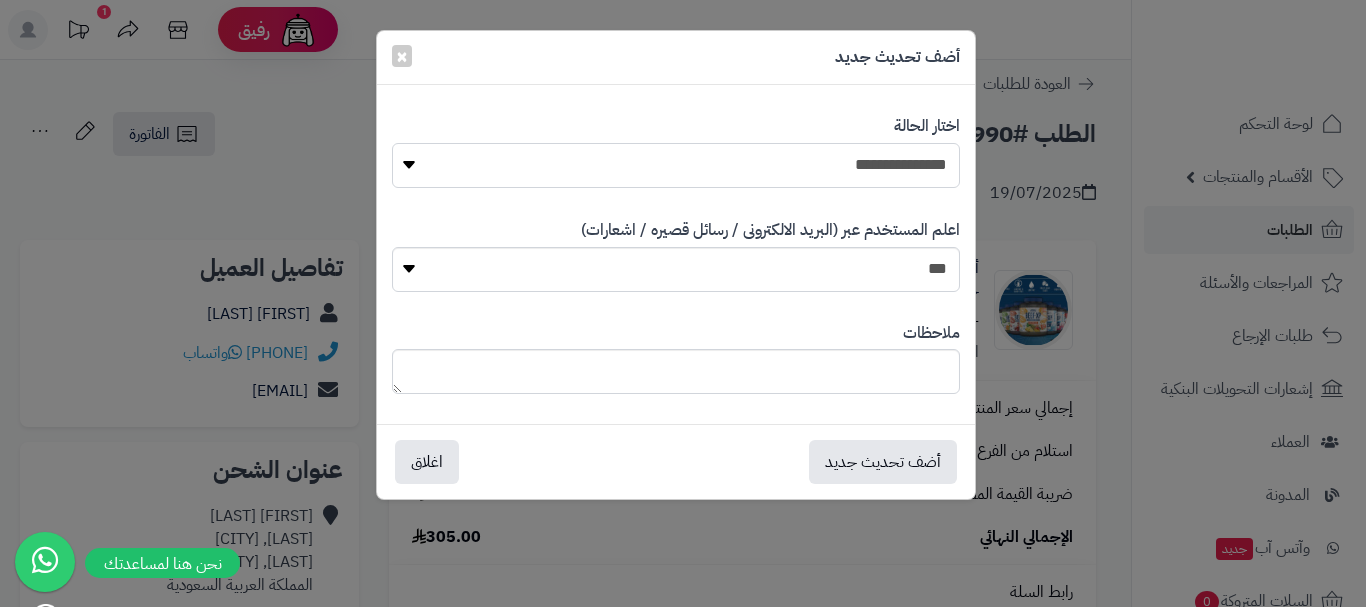 click on "**********" at bounding box center [676, 165] 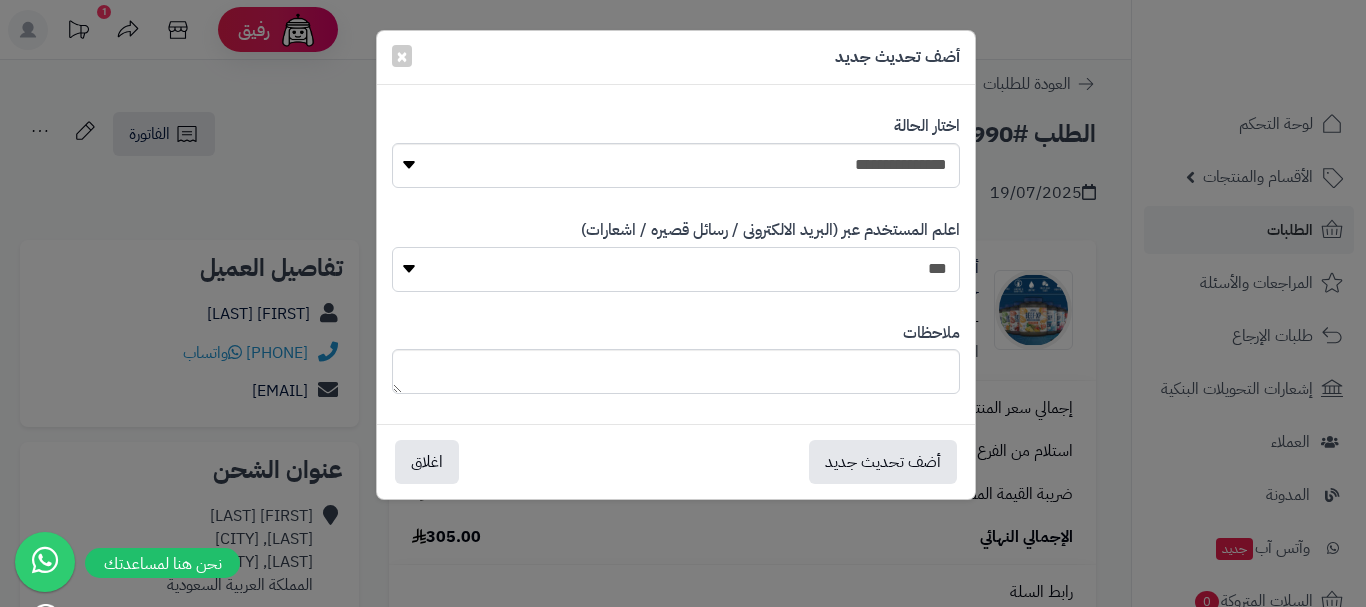 click on "*** **" at bounding box center (676, 269) 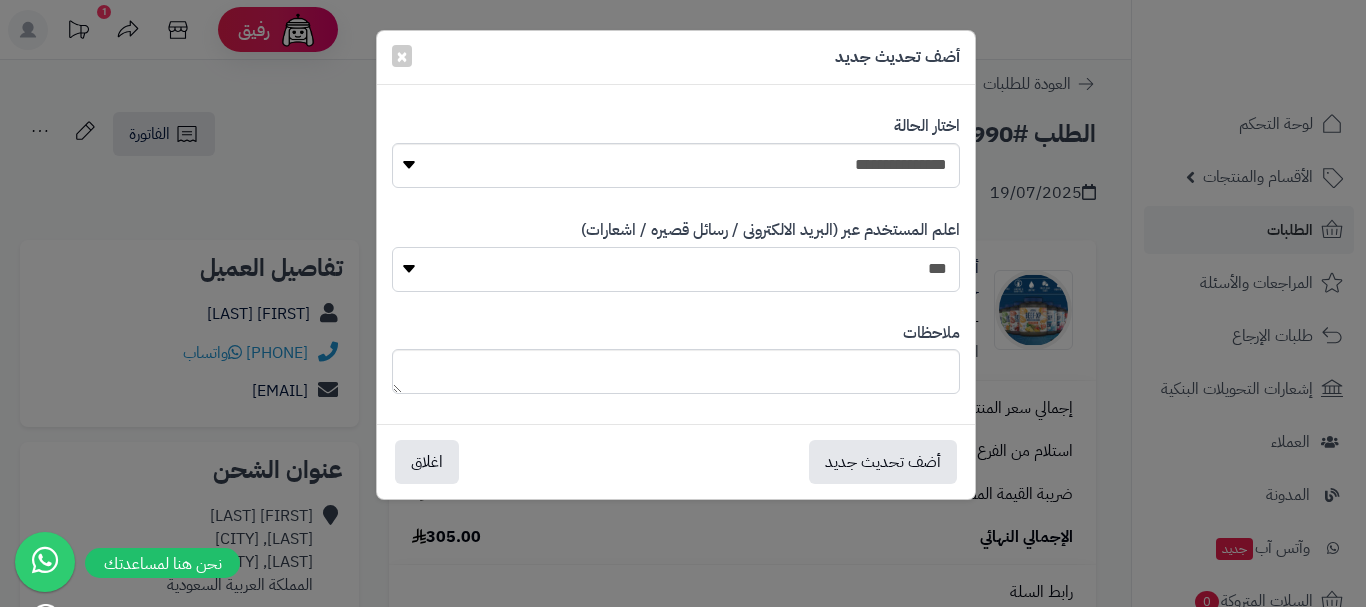 select on "*" 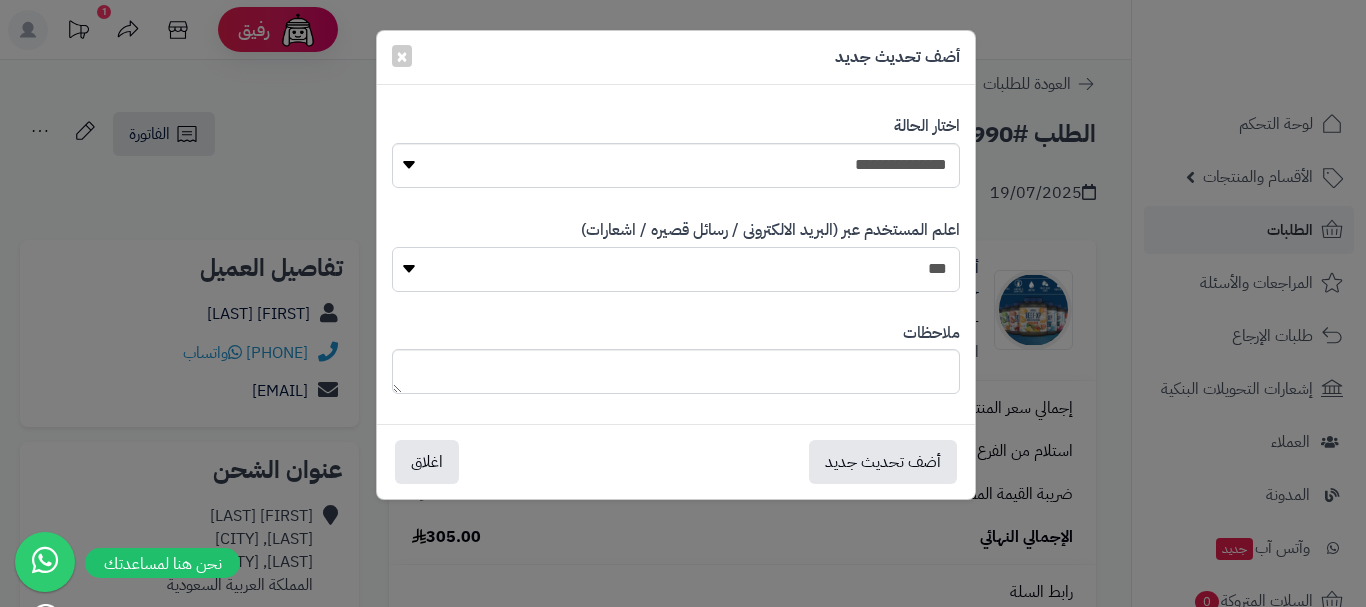 click on "*** **" at bounding box center (676, 269) 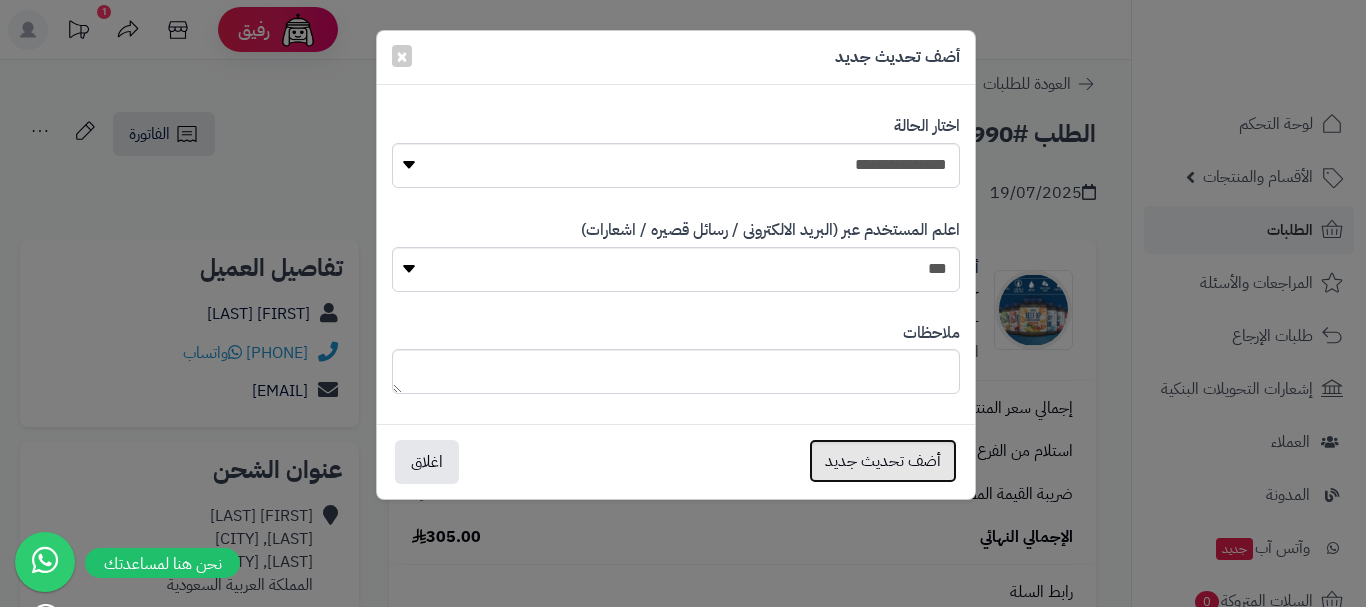 click on "أضف تحديث جديد" at bounding box center [883, 461] 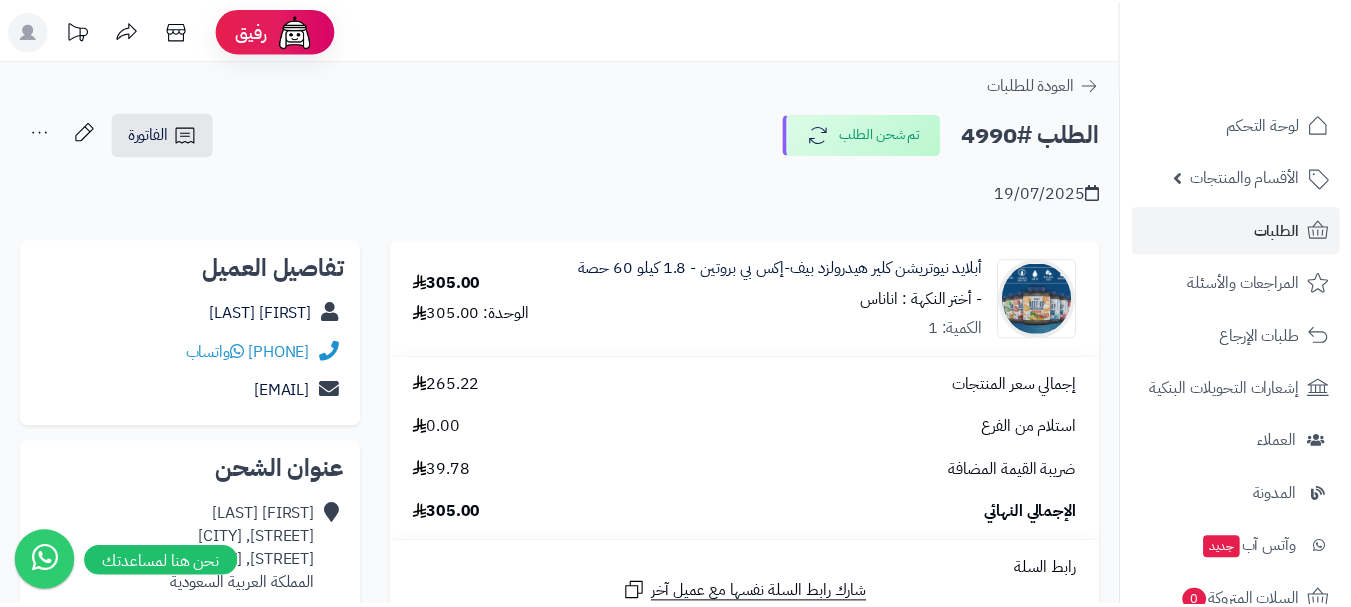 scroll, scrollTop: 0, scrollLeft: 0, axis: both 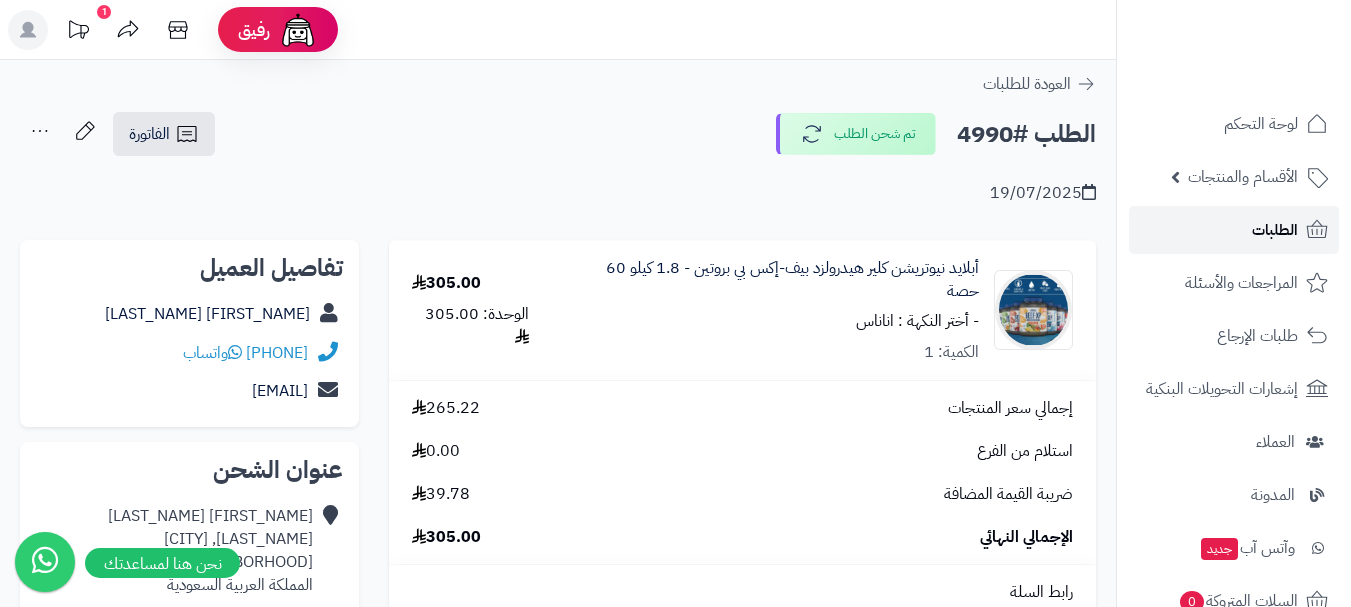 click on "الطلبات" at bounding box center (1234, 230) 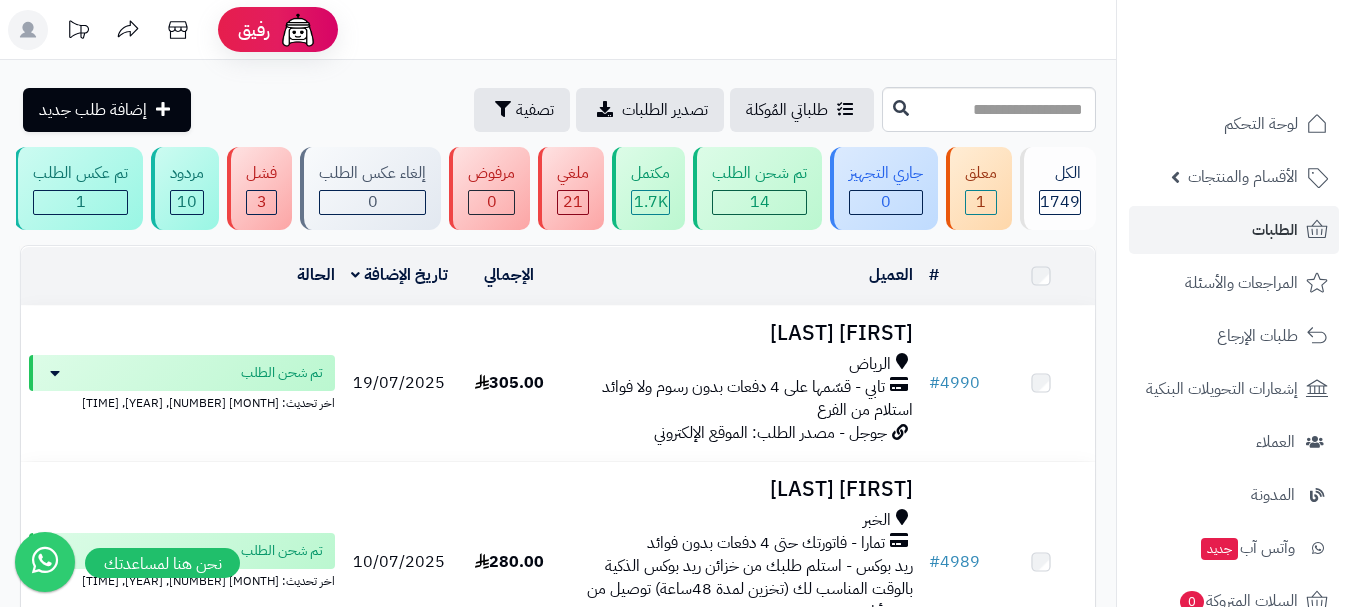 scroll, scrollTop: 0, scrollLeft: 0, axis: both 